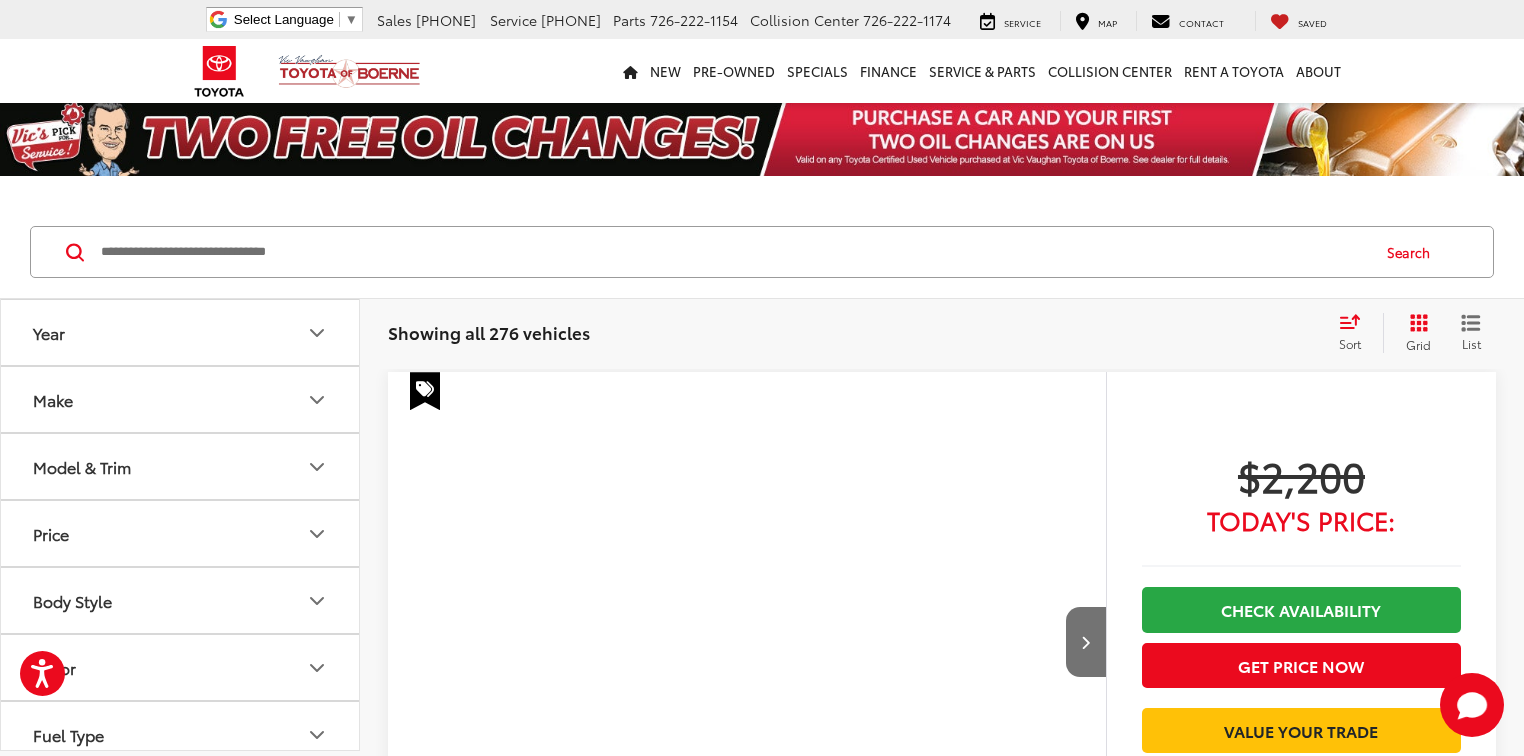 scroll, scrollTop: 0, scrollLeft: 0, axis: both 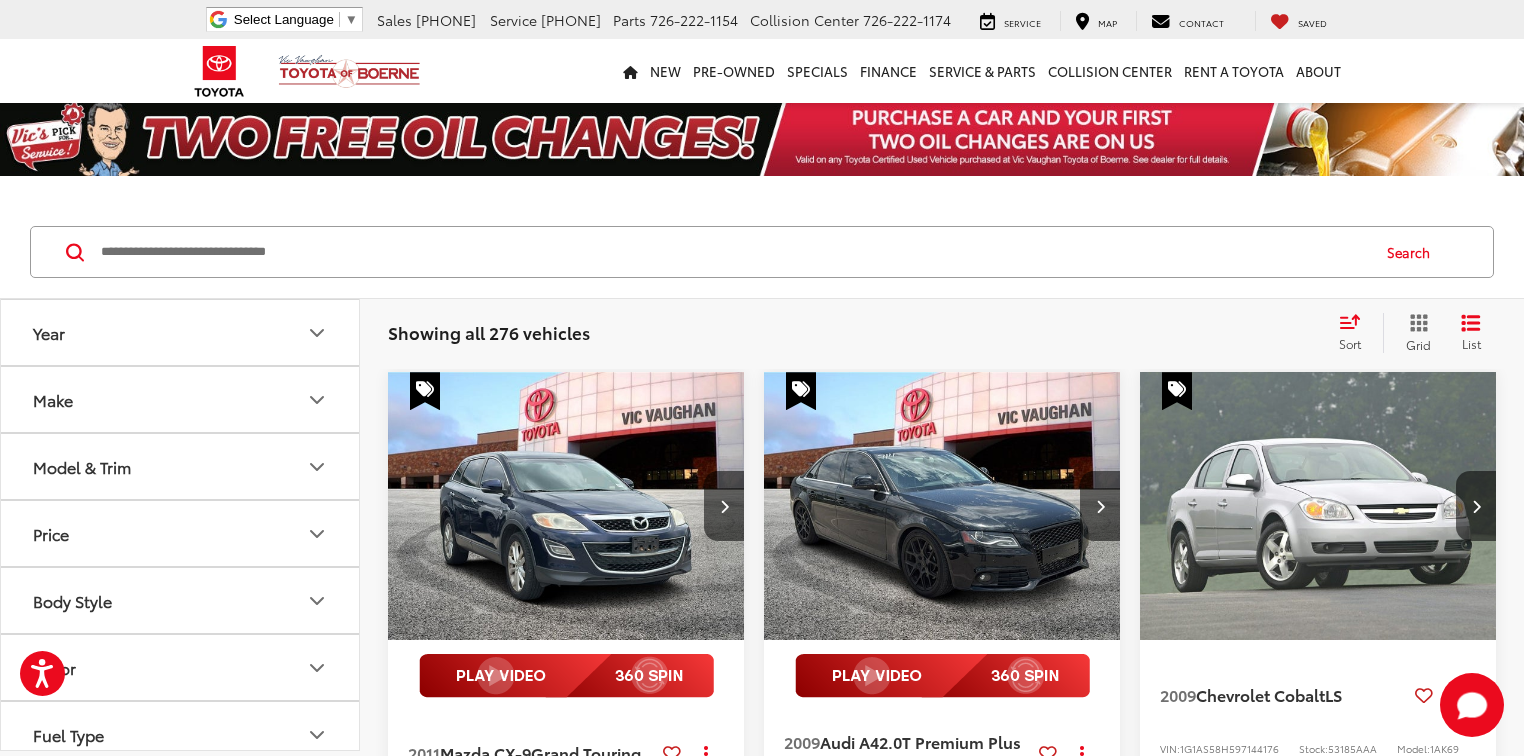 click at bounding box center [733, 252] 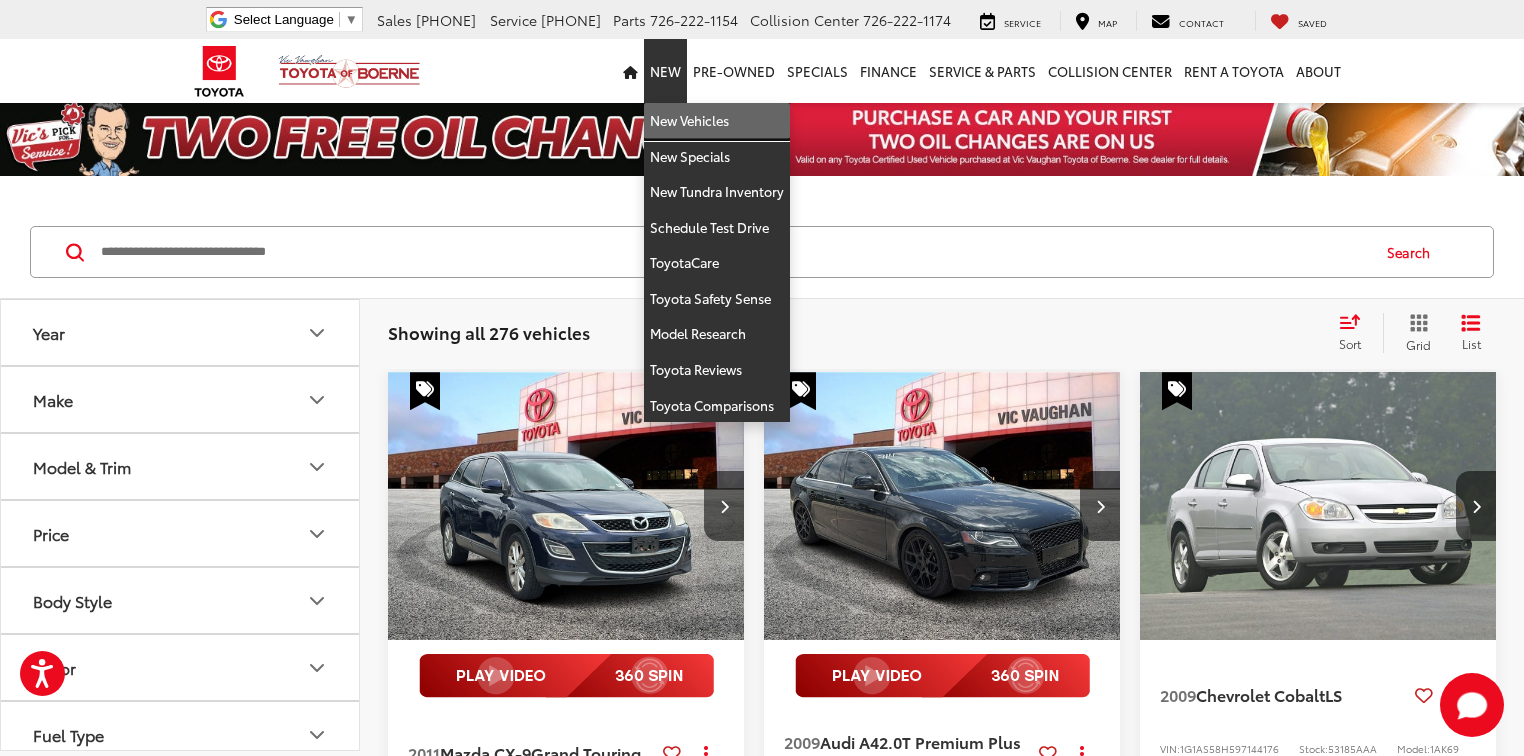 click on "New Vehicles" at bounding box center (717, 121) 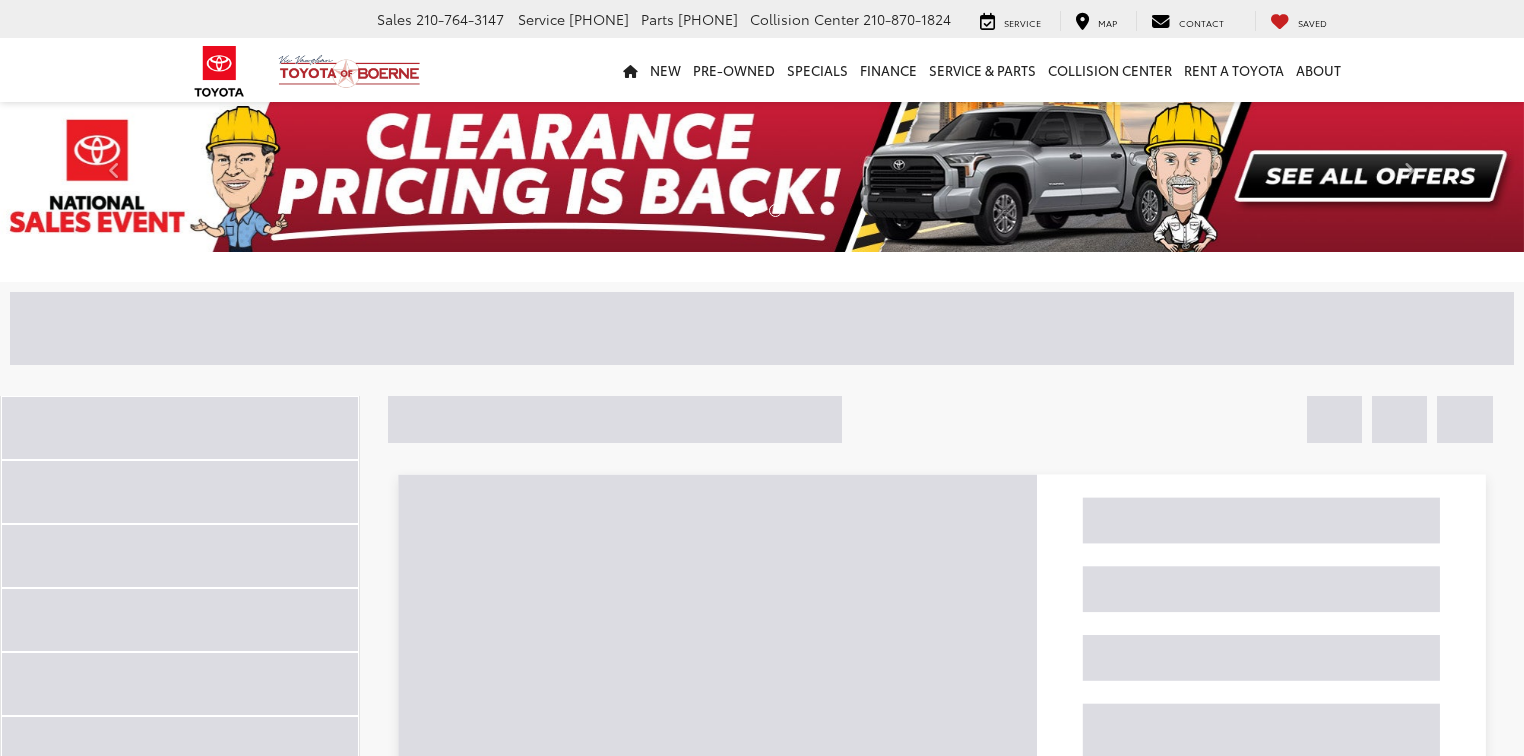 scroll, scrollTop: 0, scrollLeft: 0, axis: both 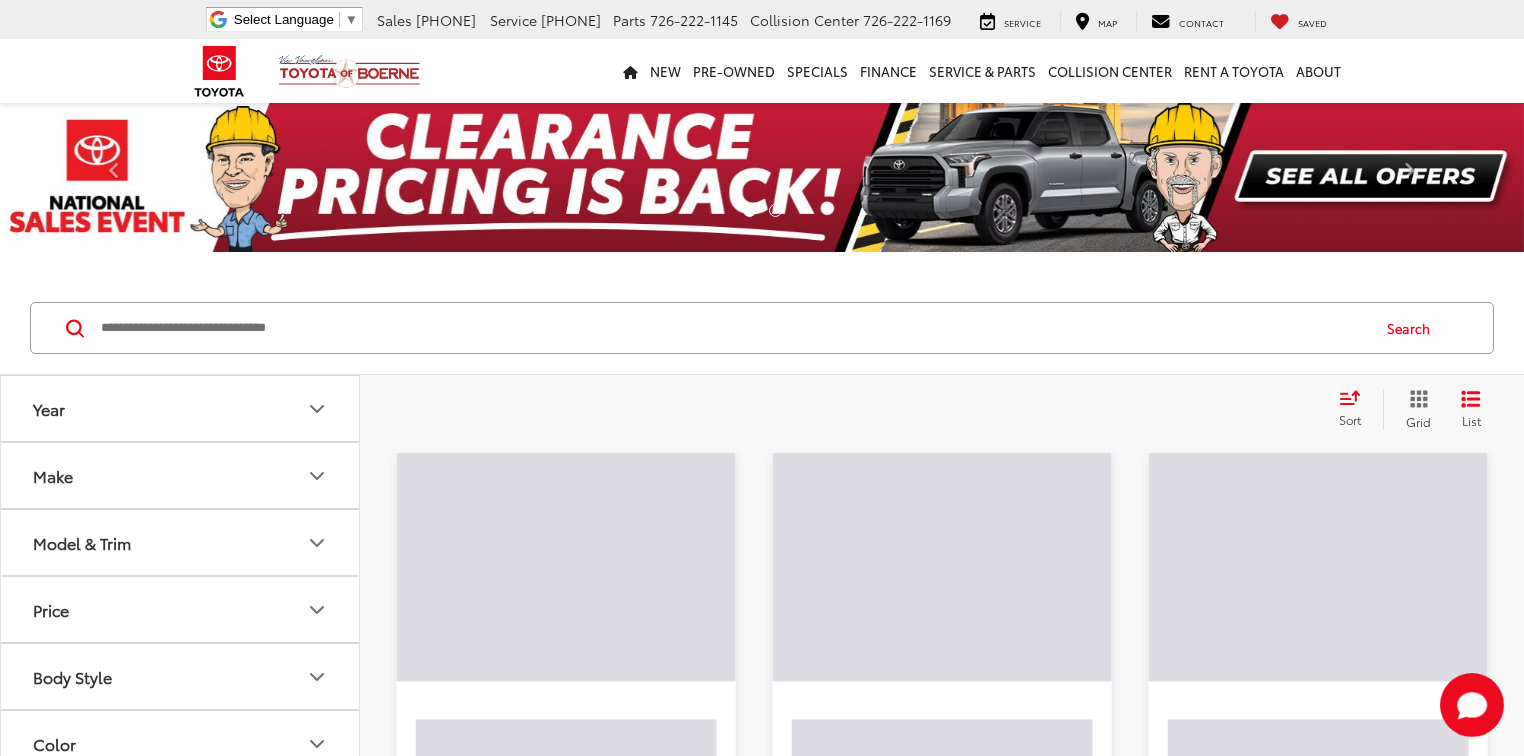 click at bounding box center (733, 328) 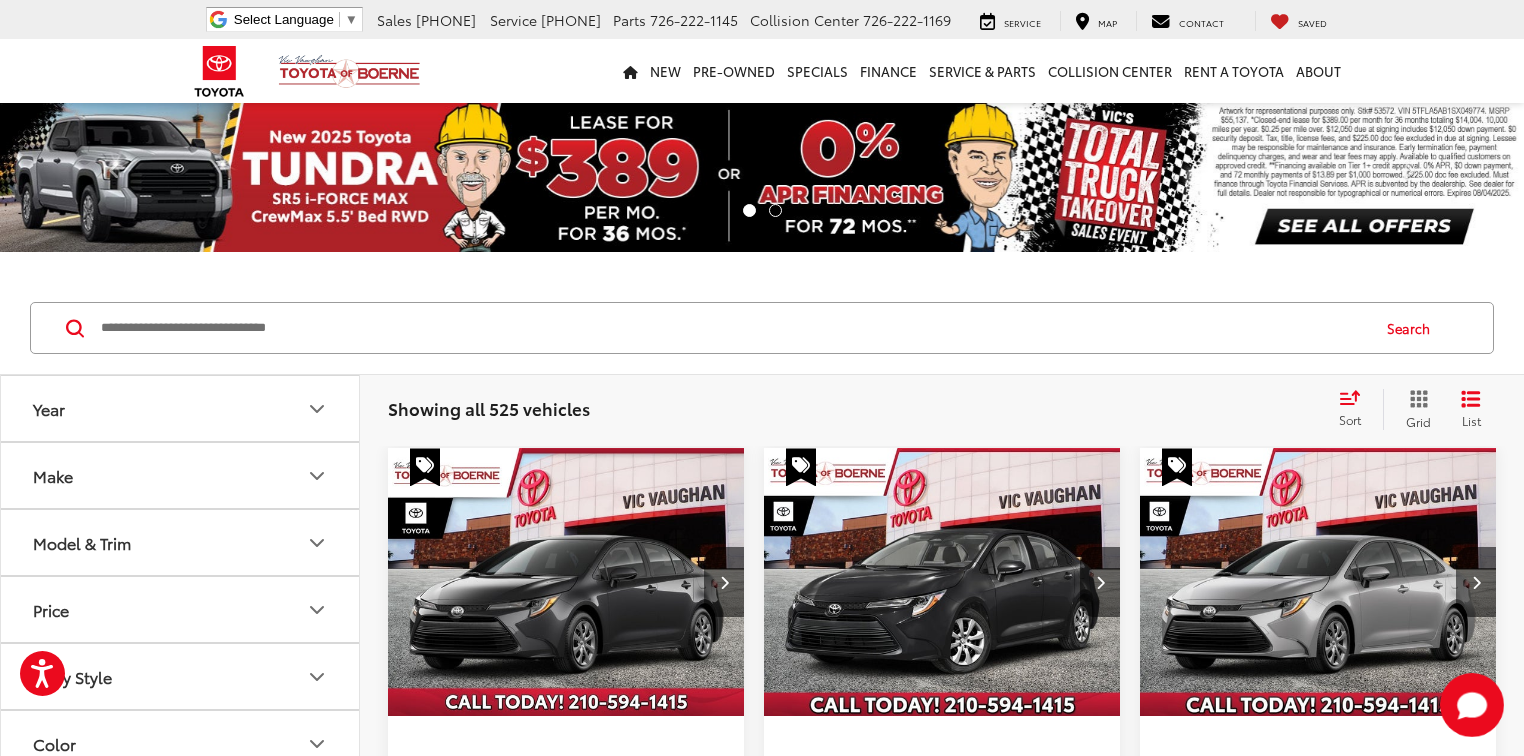 paste on "*****" 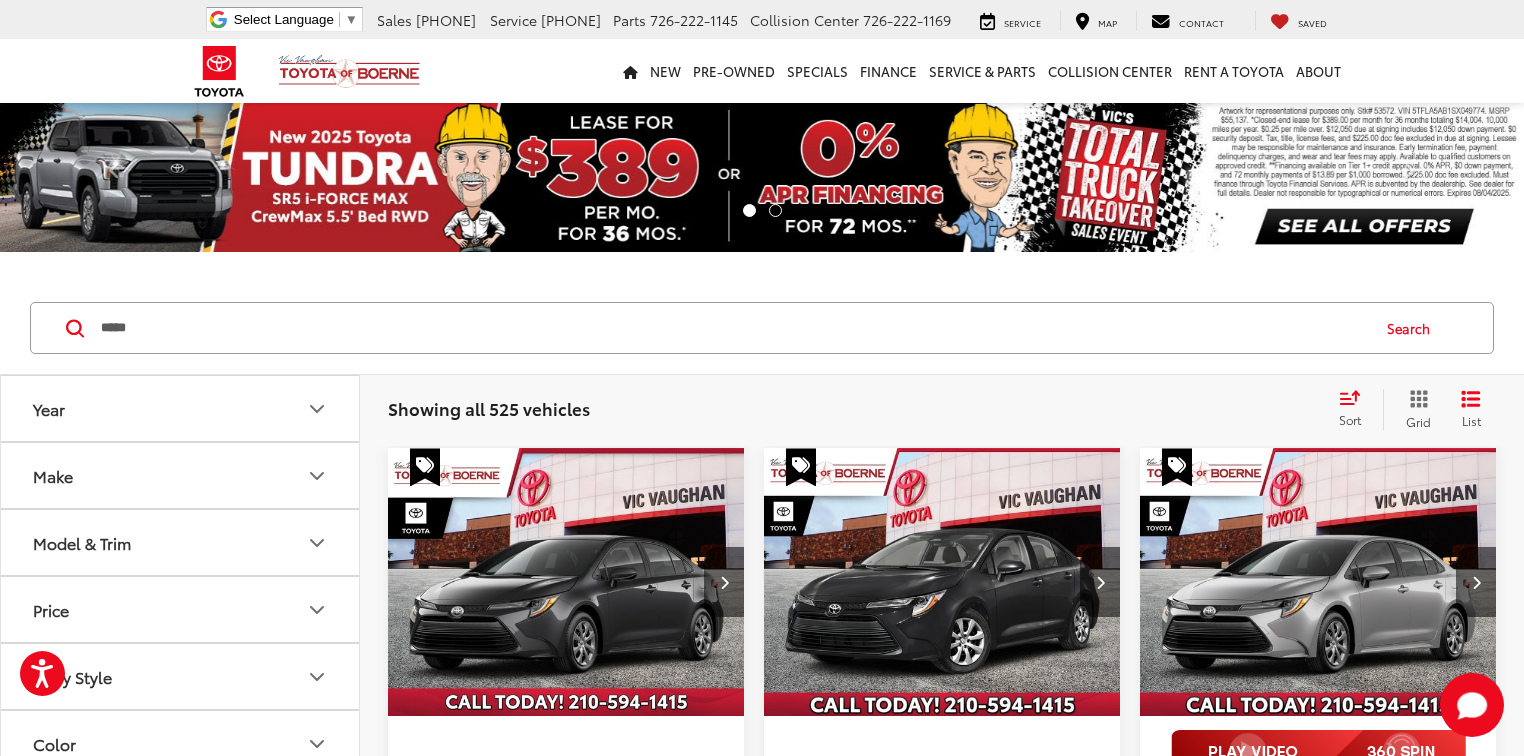 type on "*****" 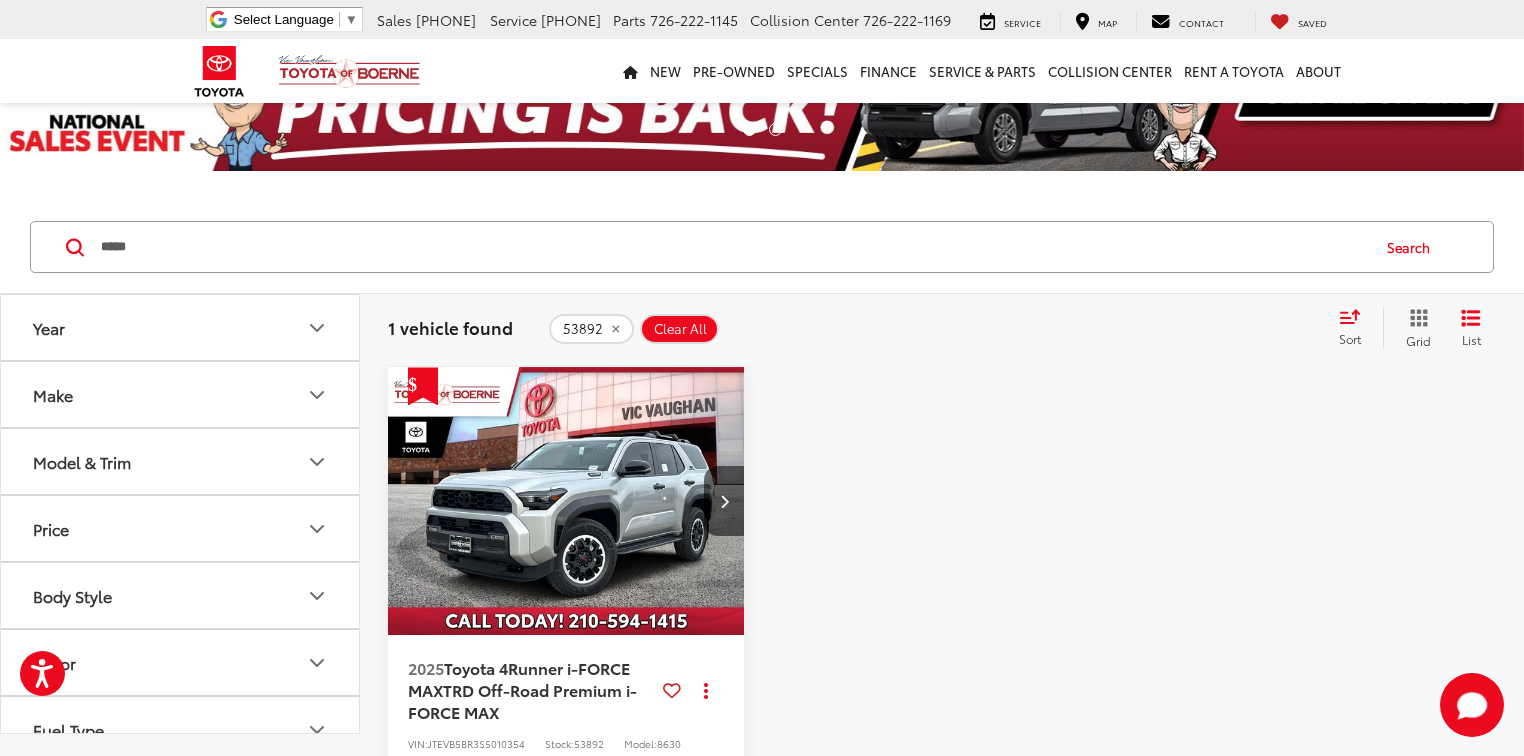 scroll, scrollTop: 160, scrollLeft: 0, axis: vertical 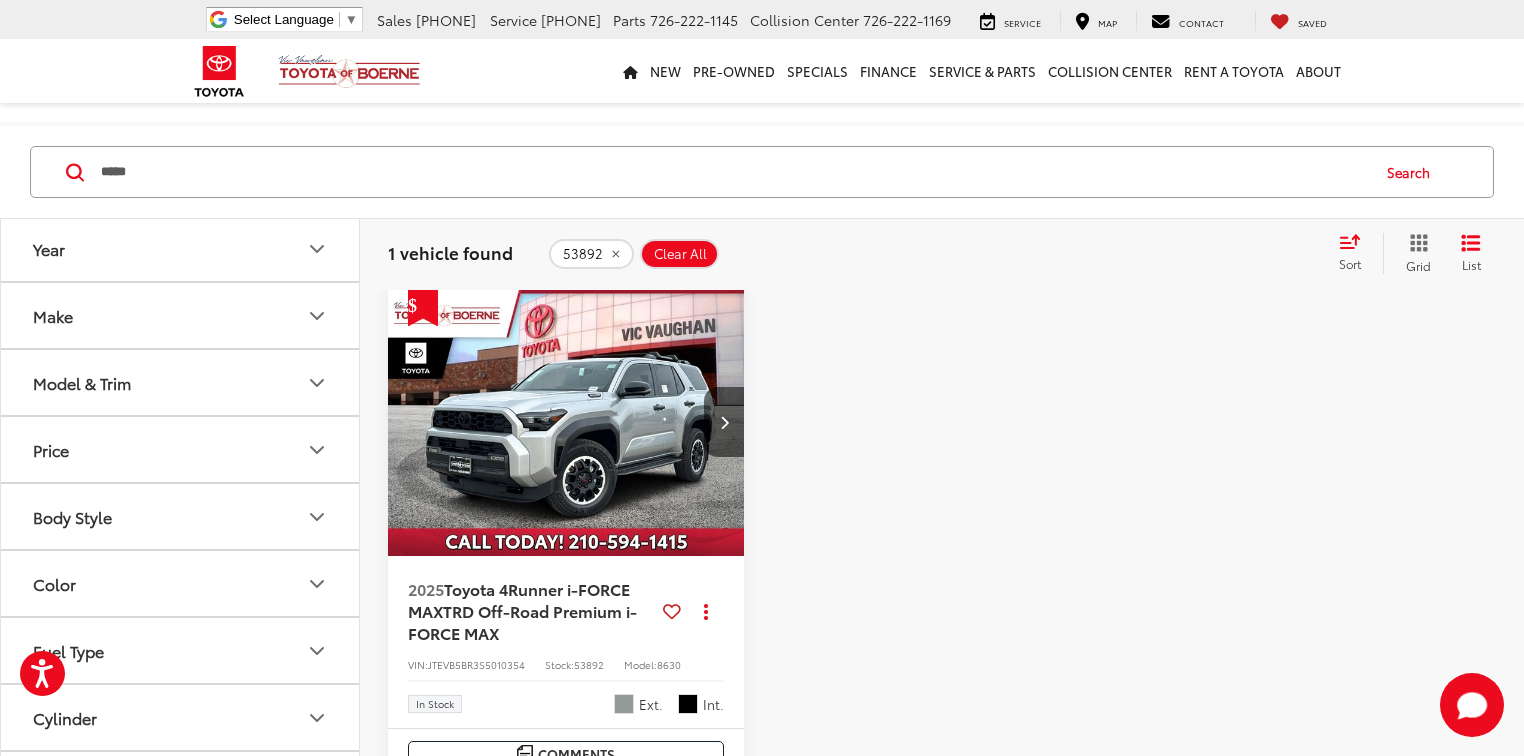 click at bounding box center [566, 422] 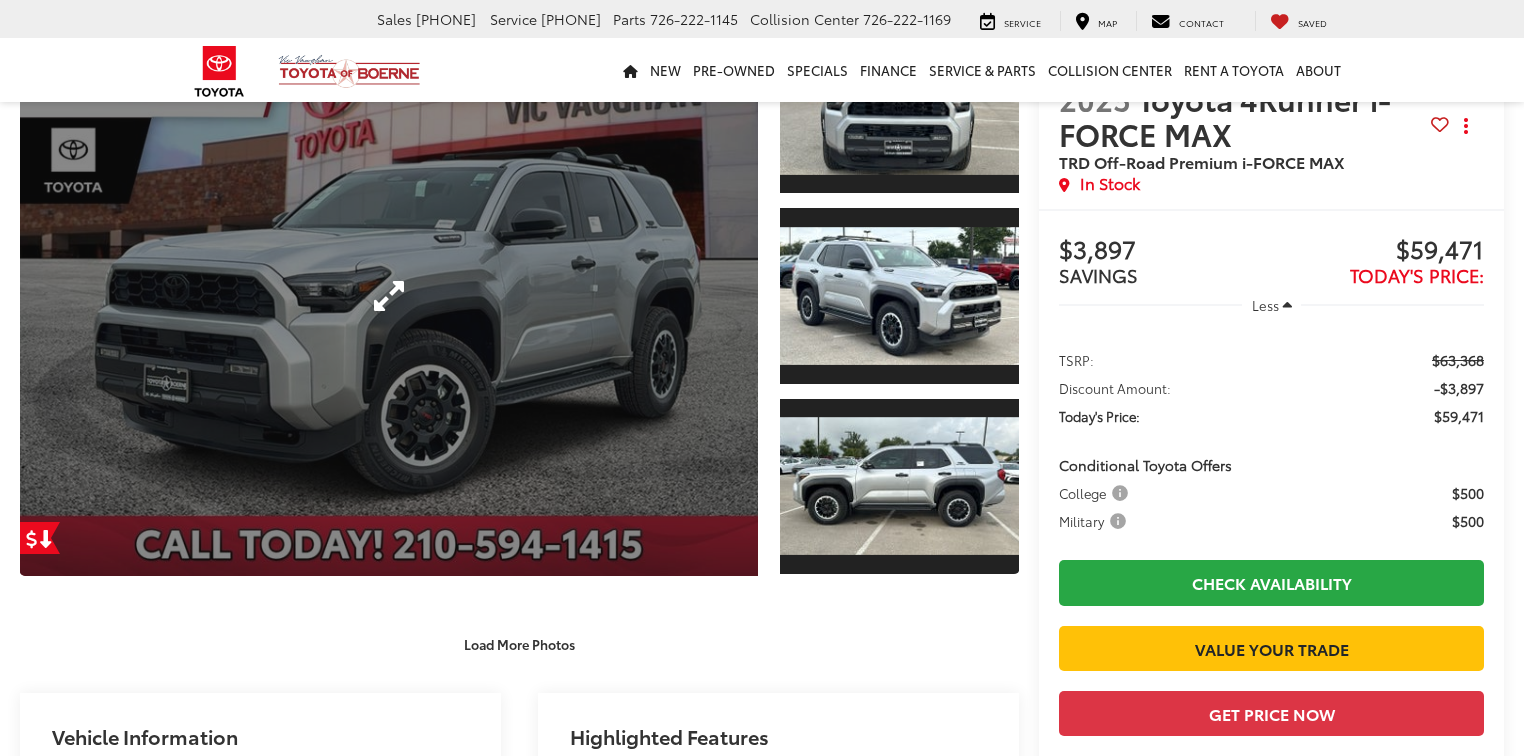 scroll, scrollTop: 0, scrollLeft: 0, axis: both 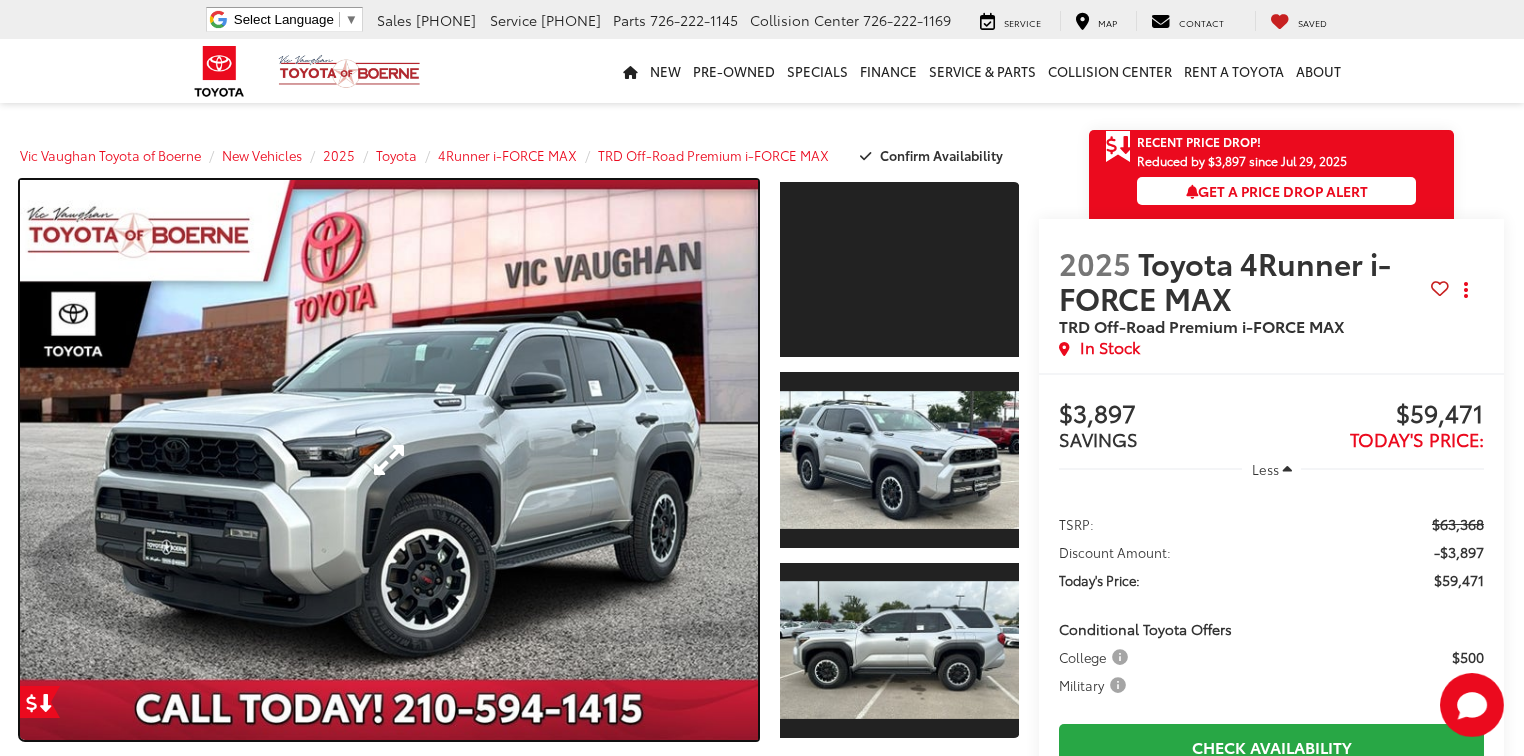 click at bounding box center (389, 460) 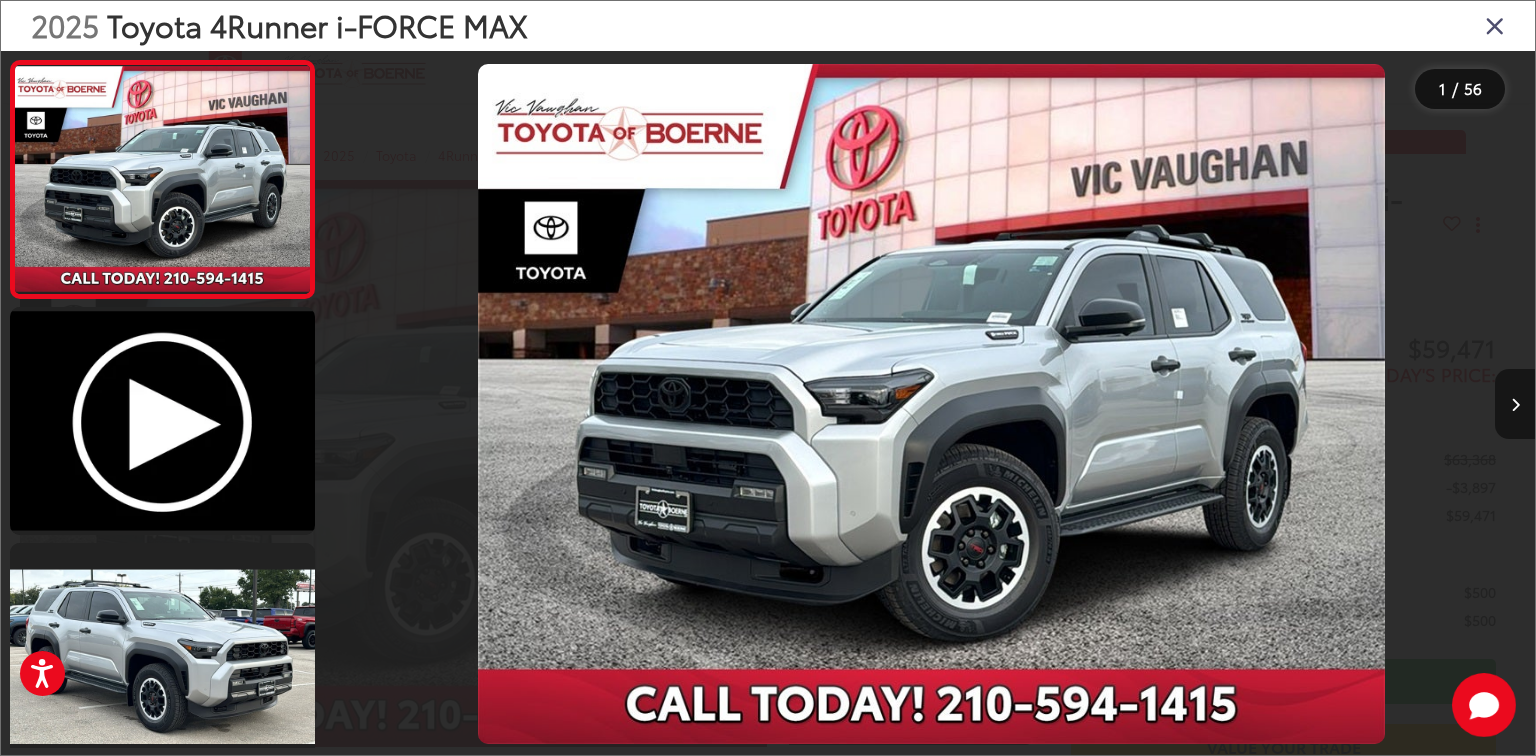 click at bounding box center (1515, 405) 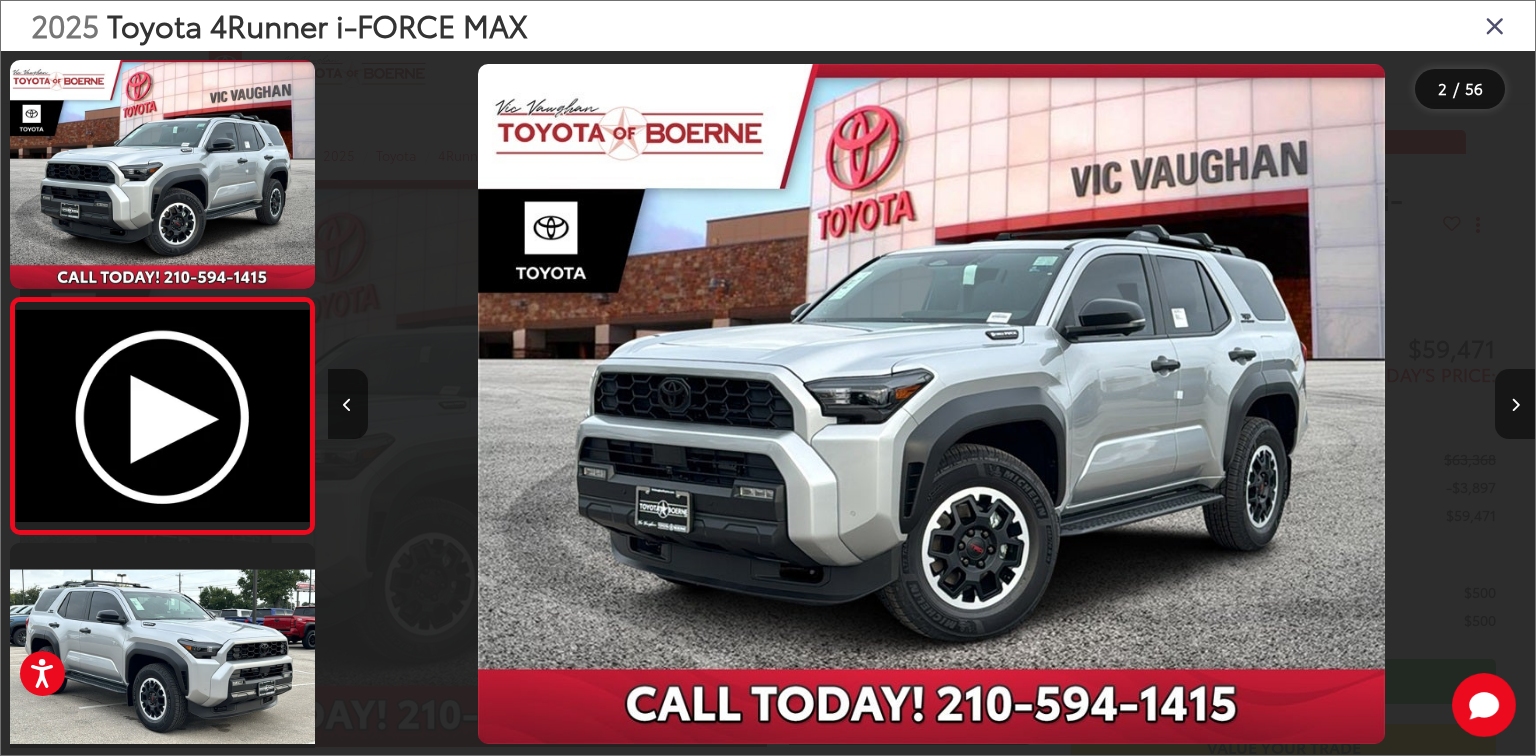 scroll, scrollTop: 0, scrollLeft: 326, axis: horizontal 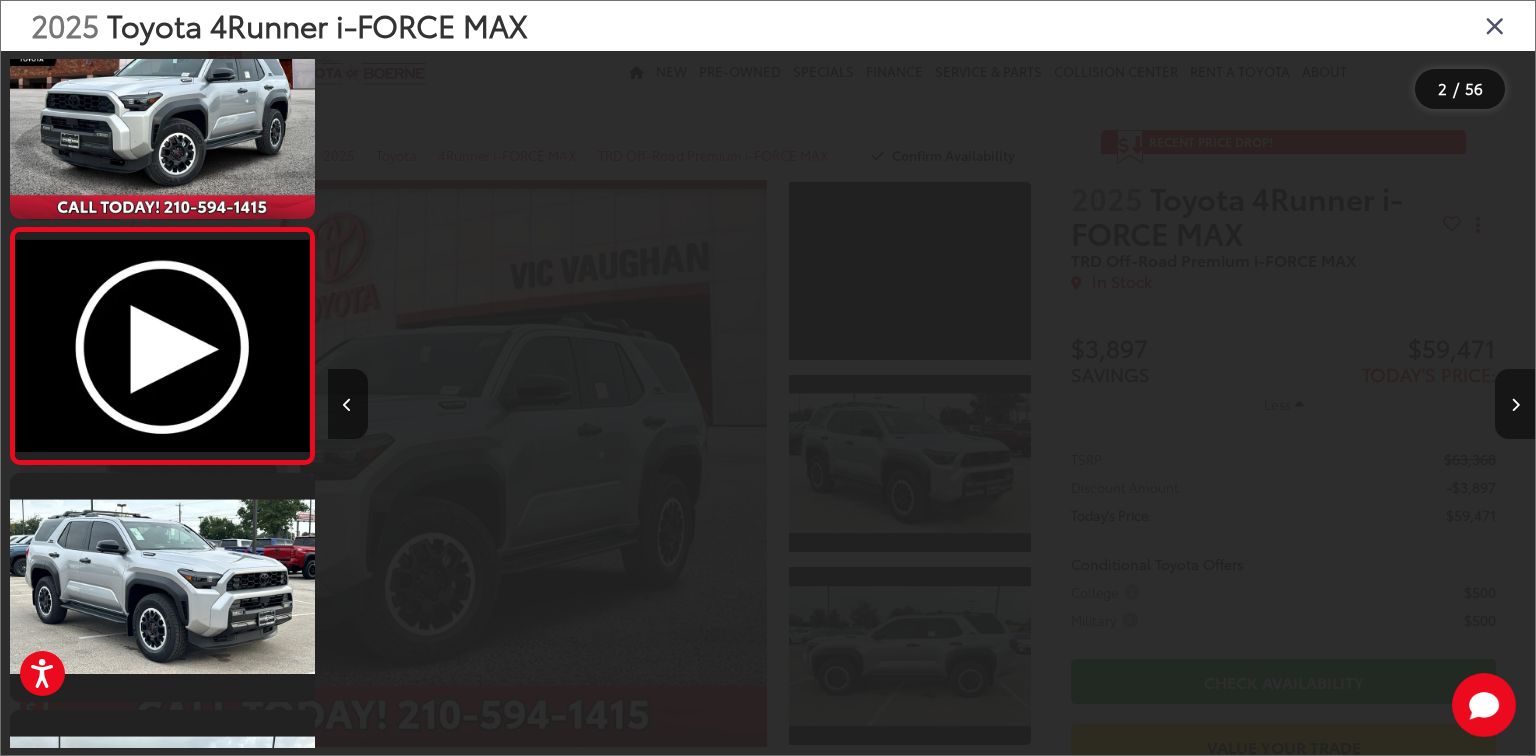 click at bounding box center (1515, 405) 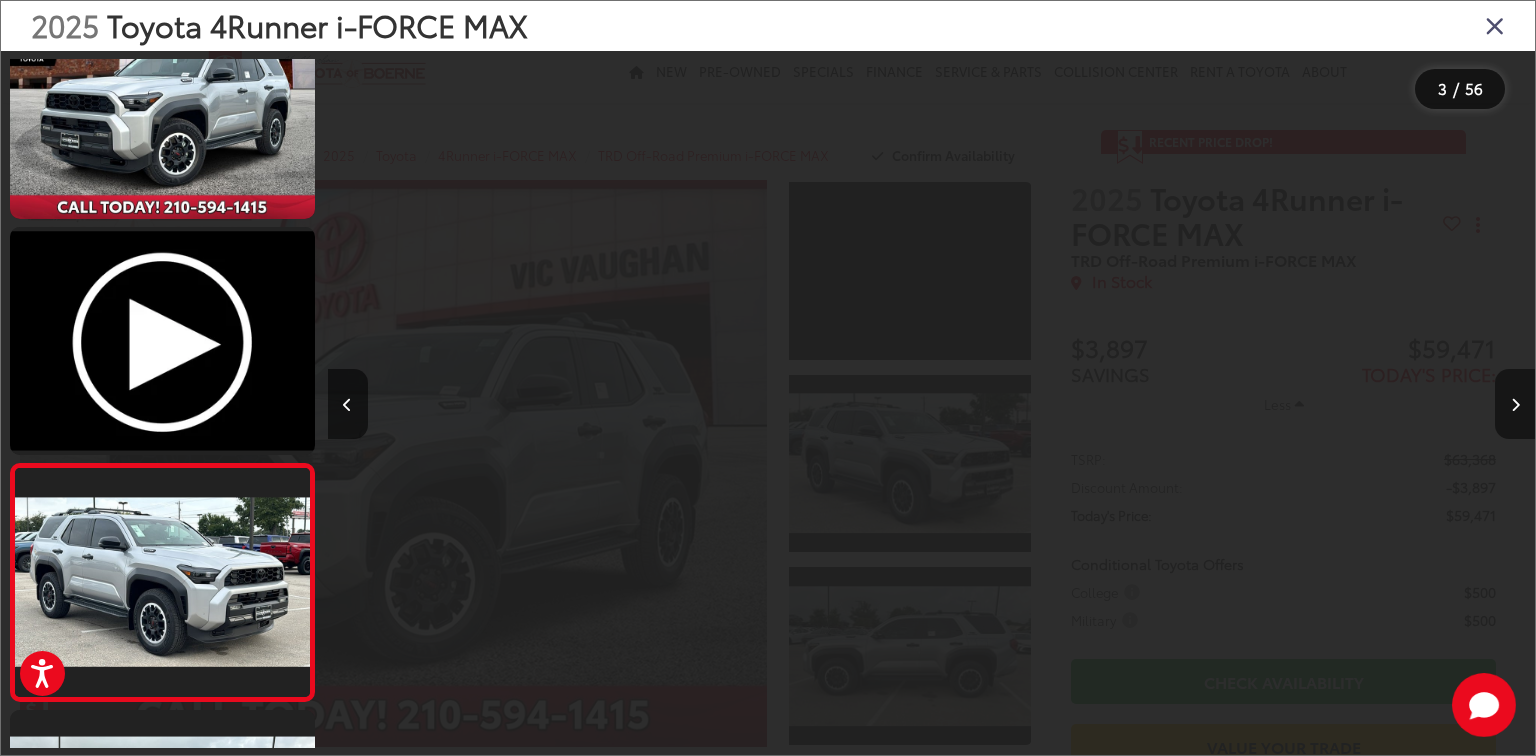 scroll, scrollTop: 0, scrollLeft: 1447, axis: horizontal 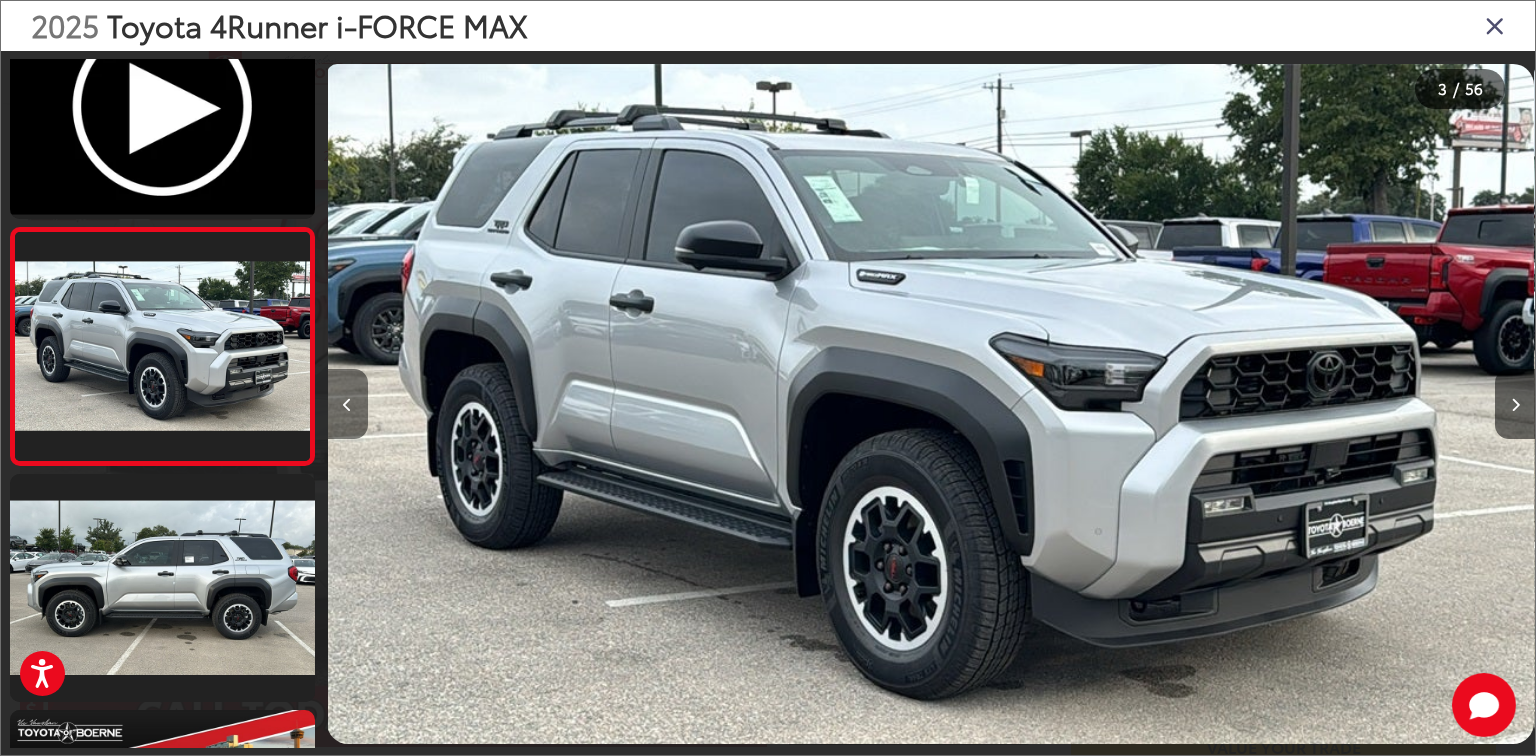 click at bounding box center [348, 404] 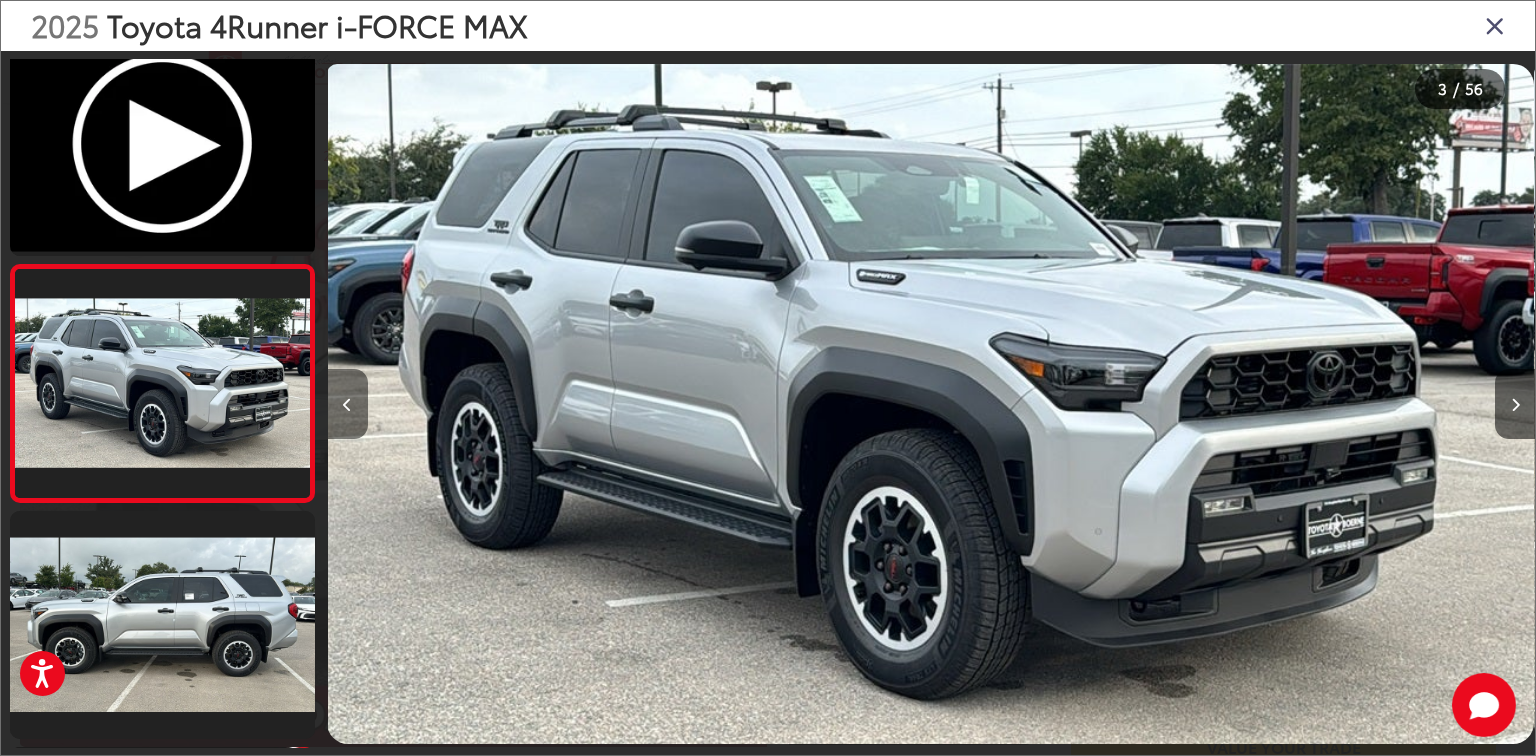 scroll, scrollTop: 0, scrollLeft: 2356, axis: horizontal 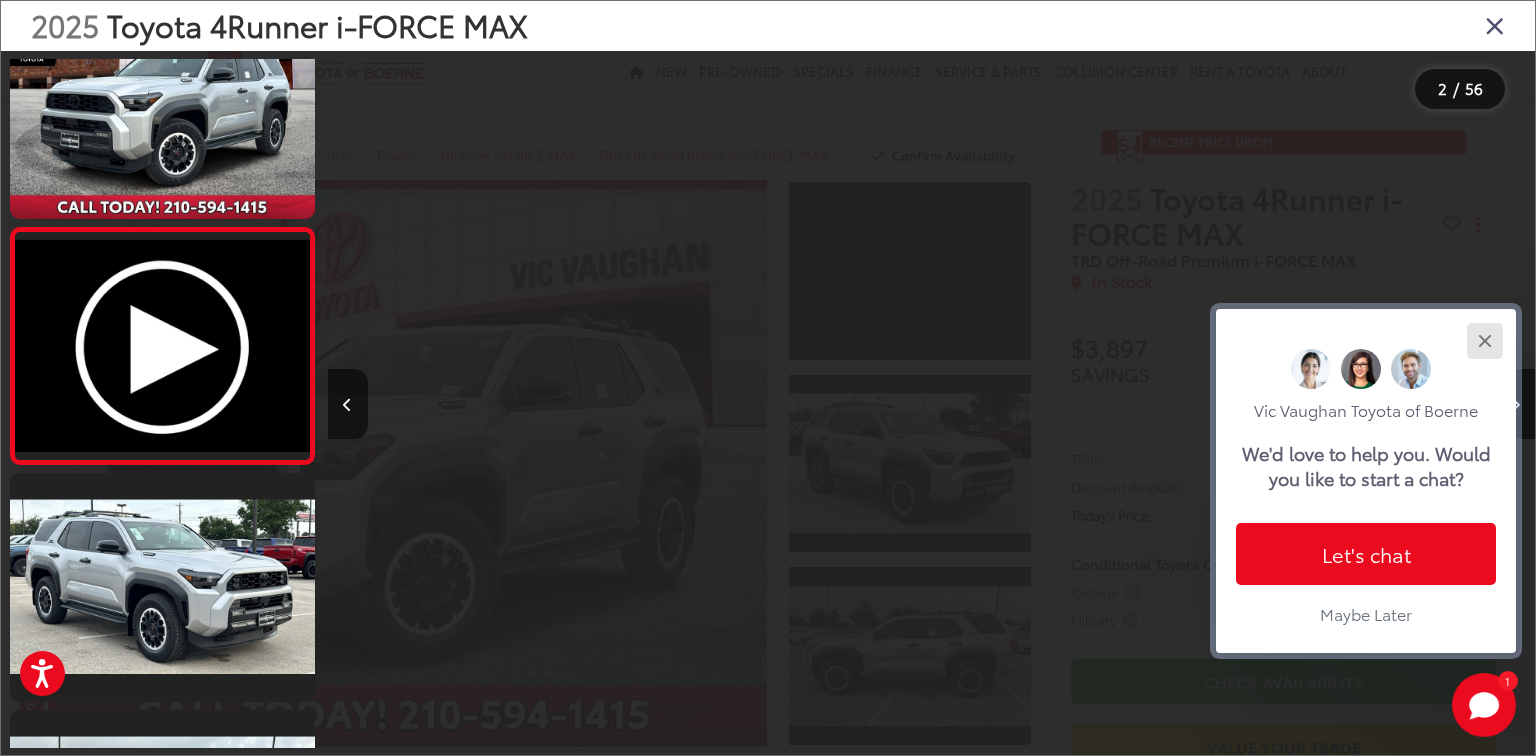 click at bounding box center [1484, 340] 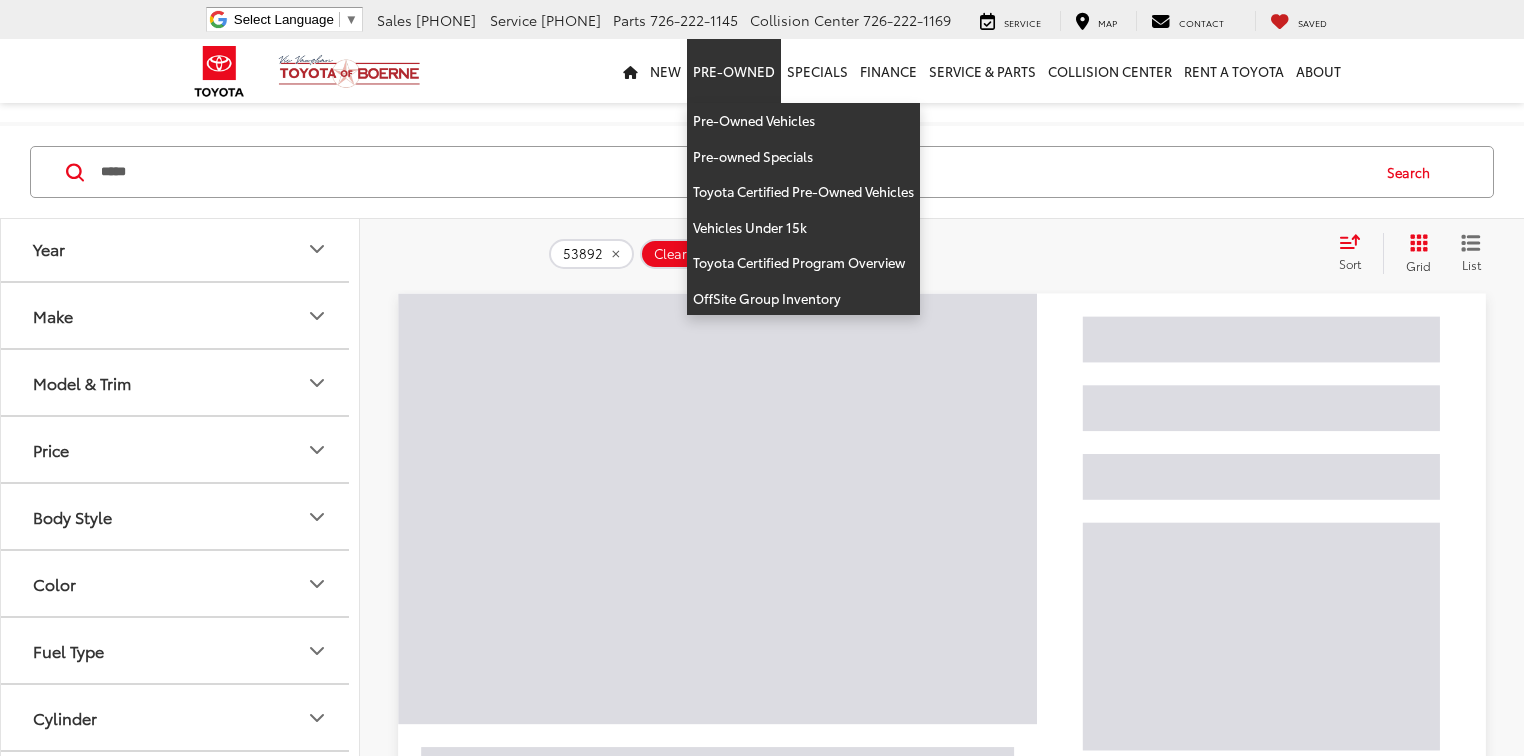 scroll, scrollTop: 160, scrollLeft: 0, axis: vertical 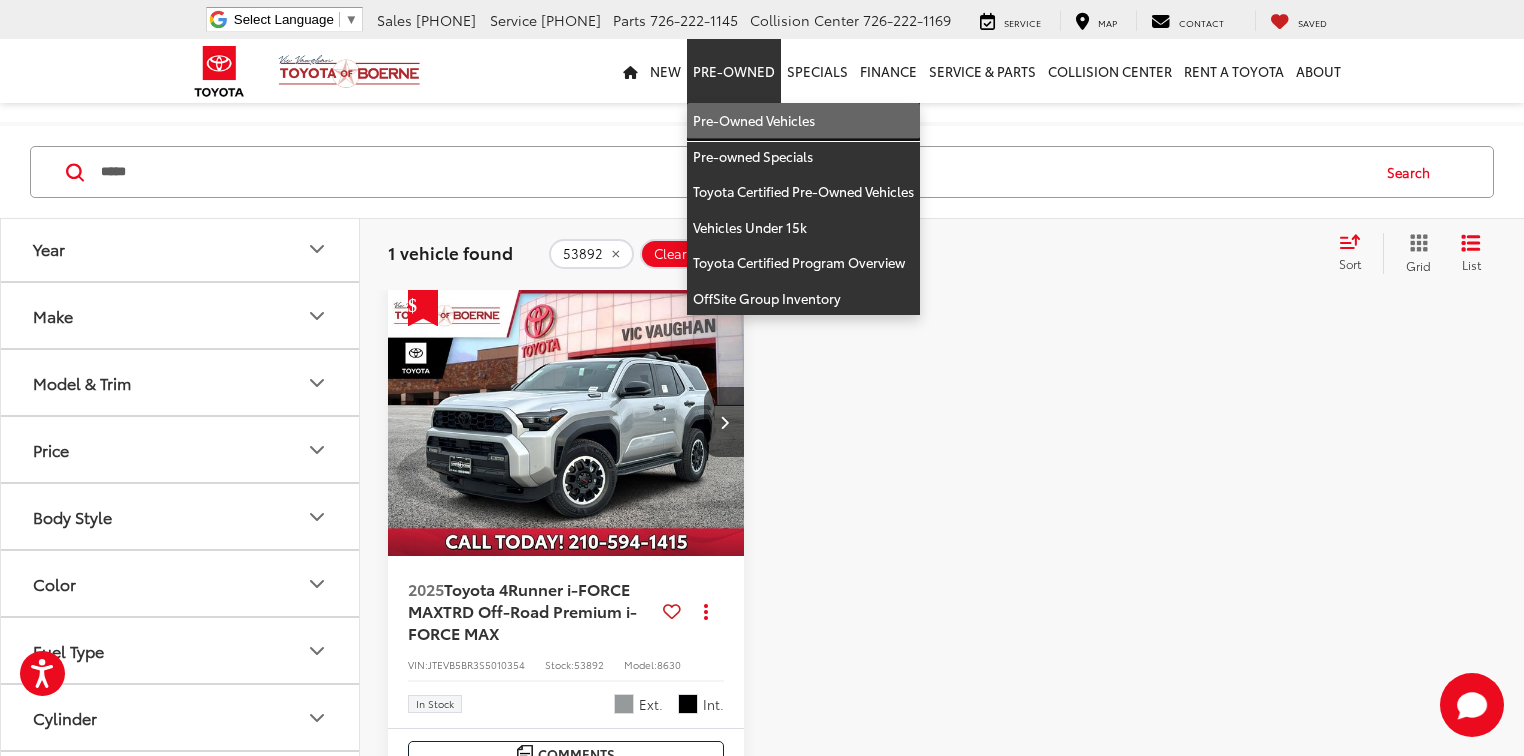 click on "Pre-Owned Vehicles" at bounding box center [803, 121] 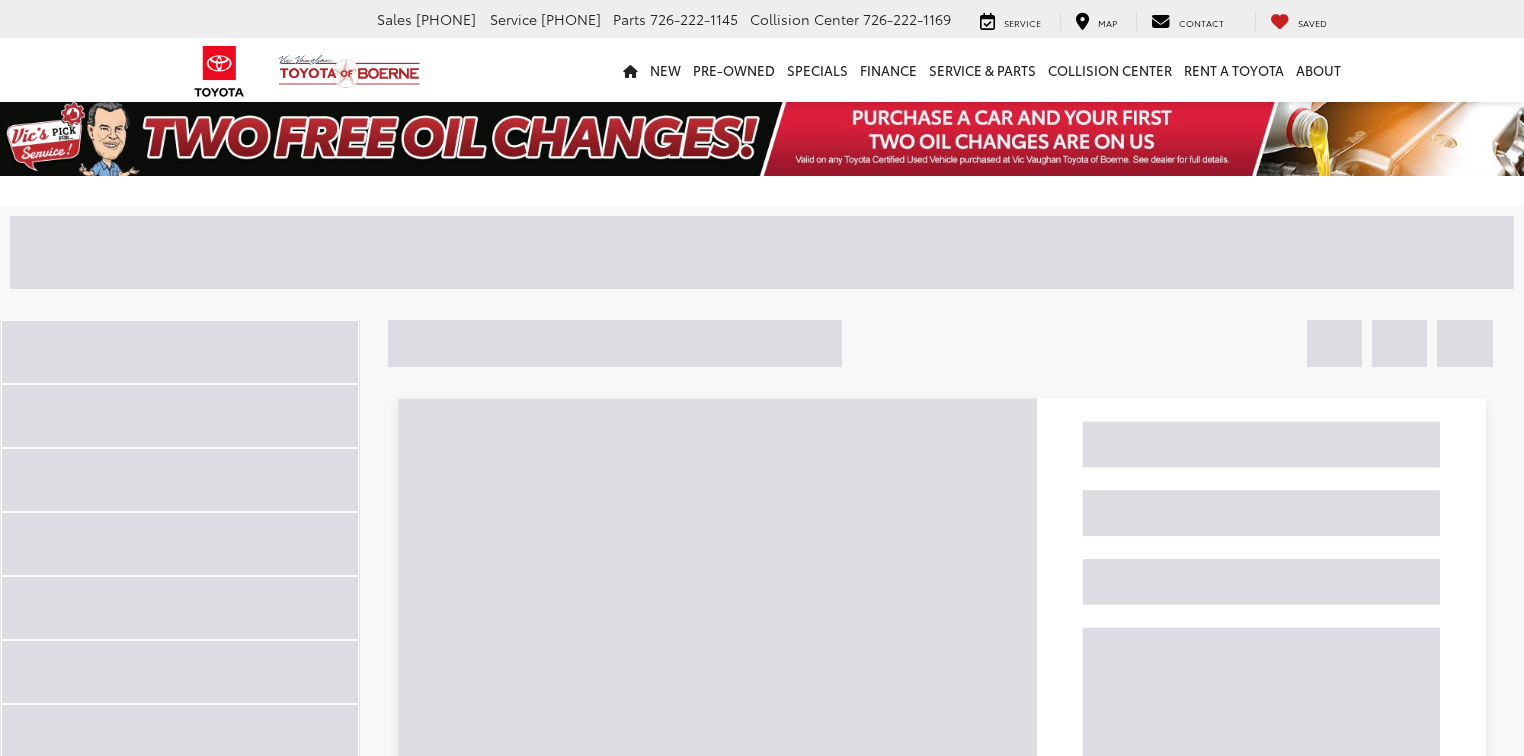 scroll, scrollTop: 0, scrollLeft: 0, axis: both 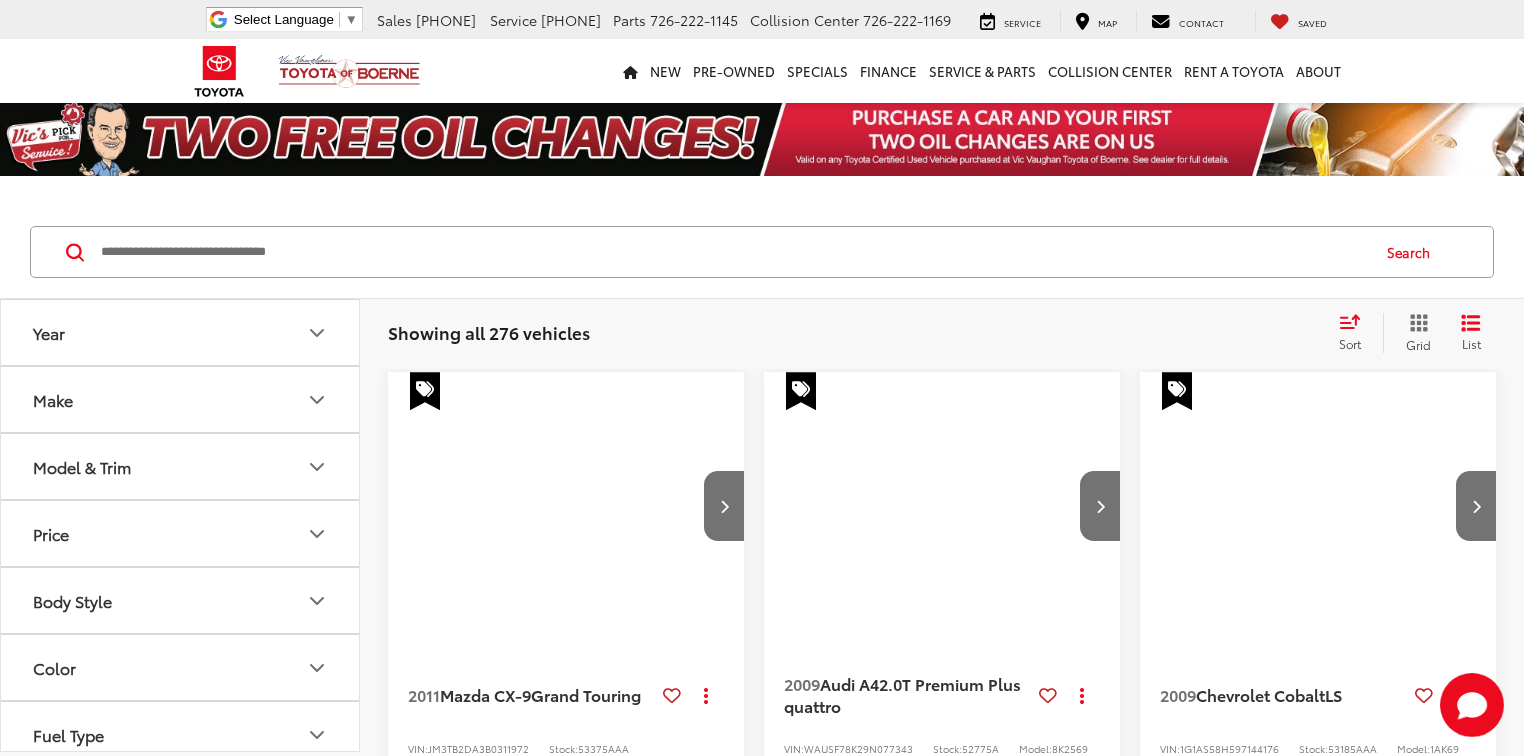 click at bounding box center (733, 252) 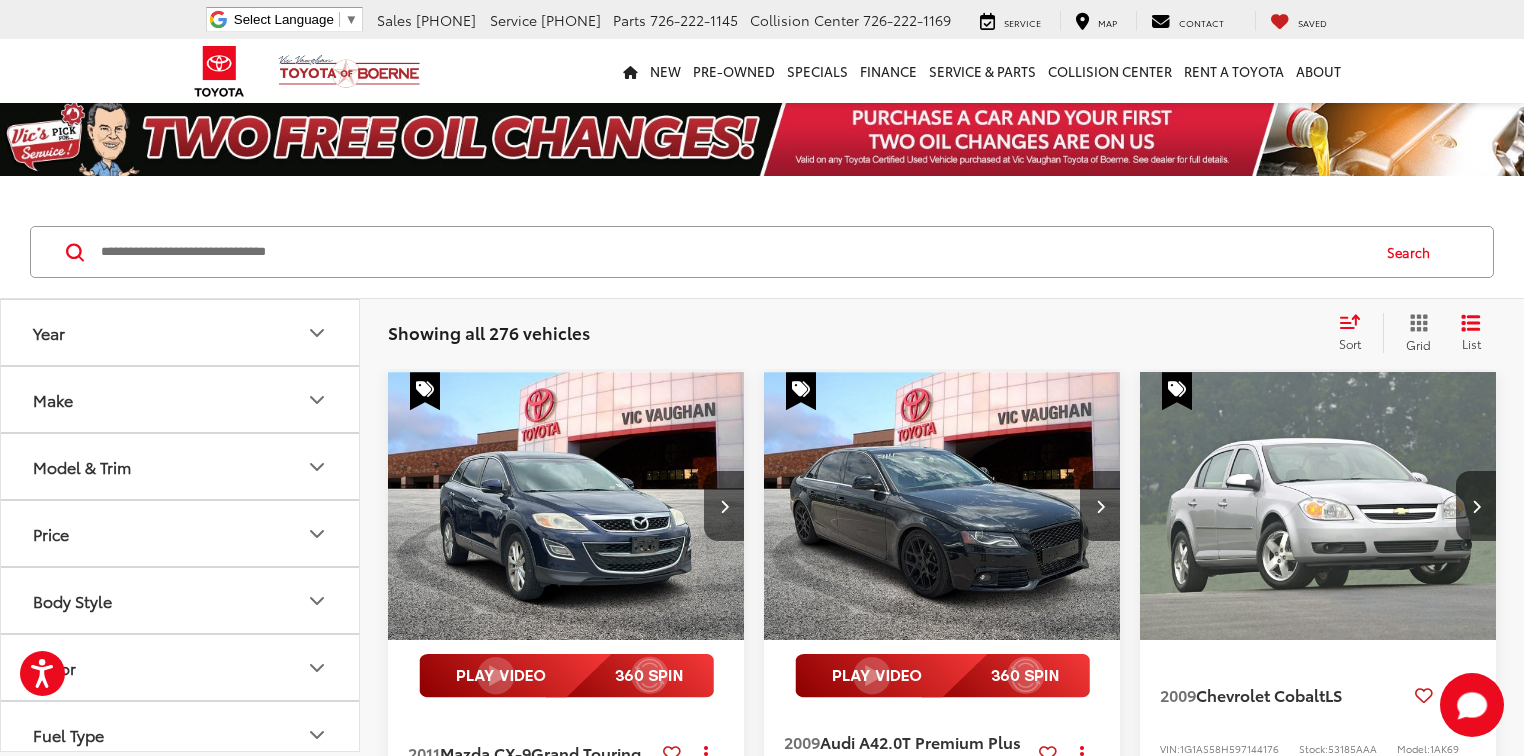 paste on "******" 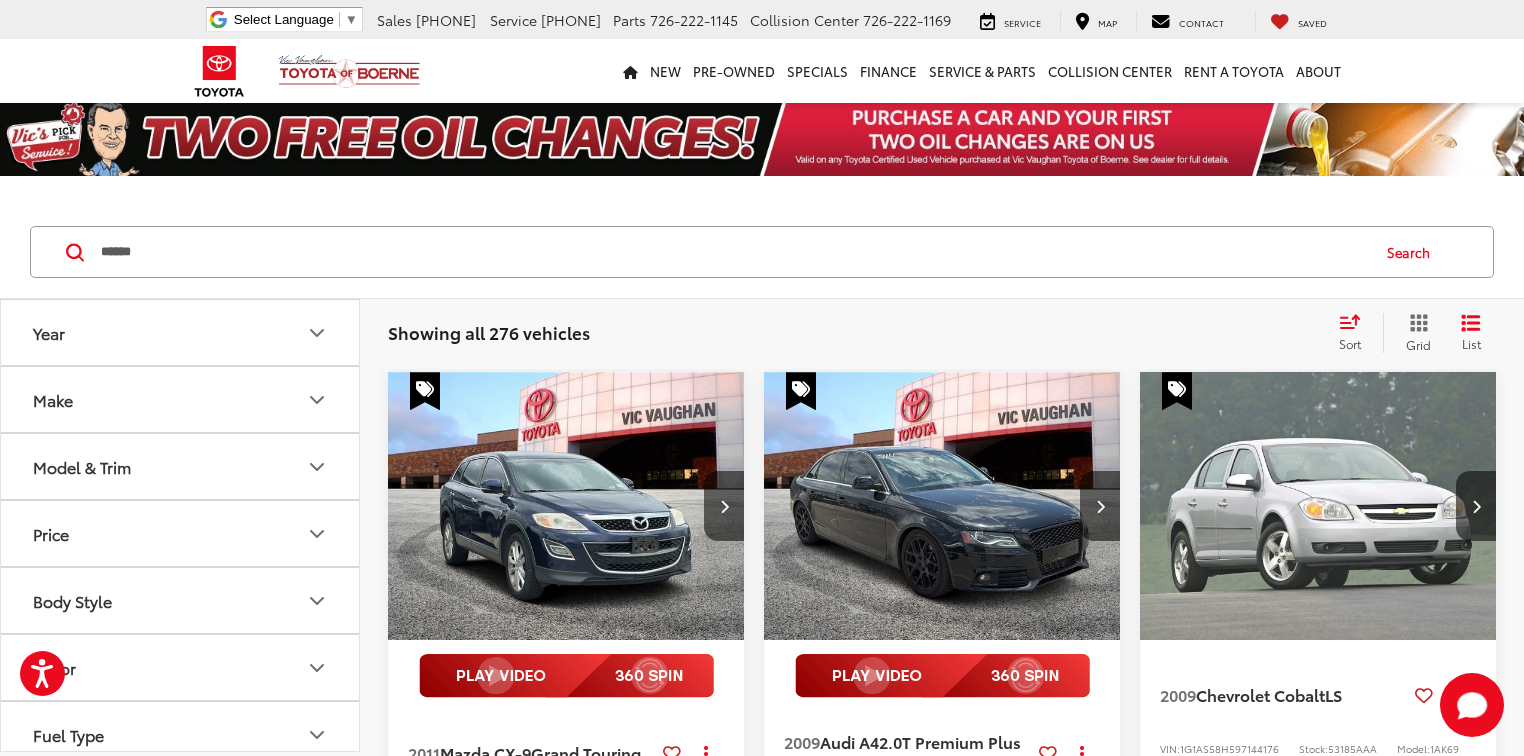 type on "******" 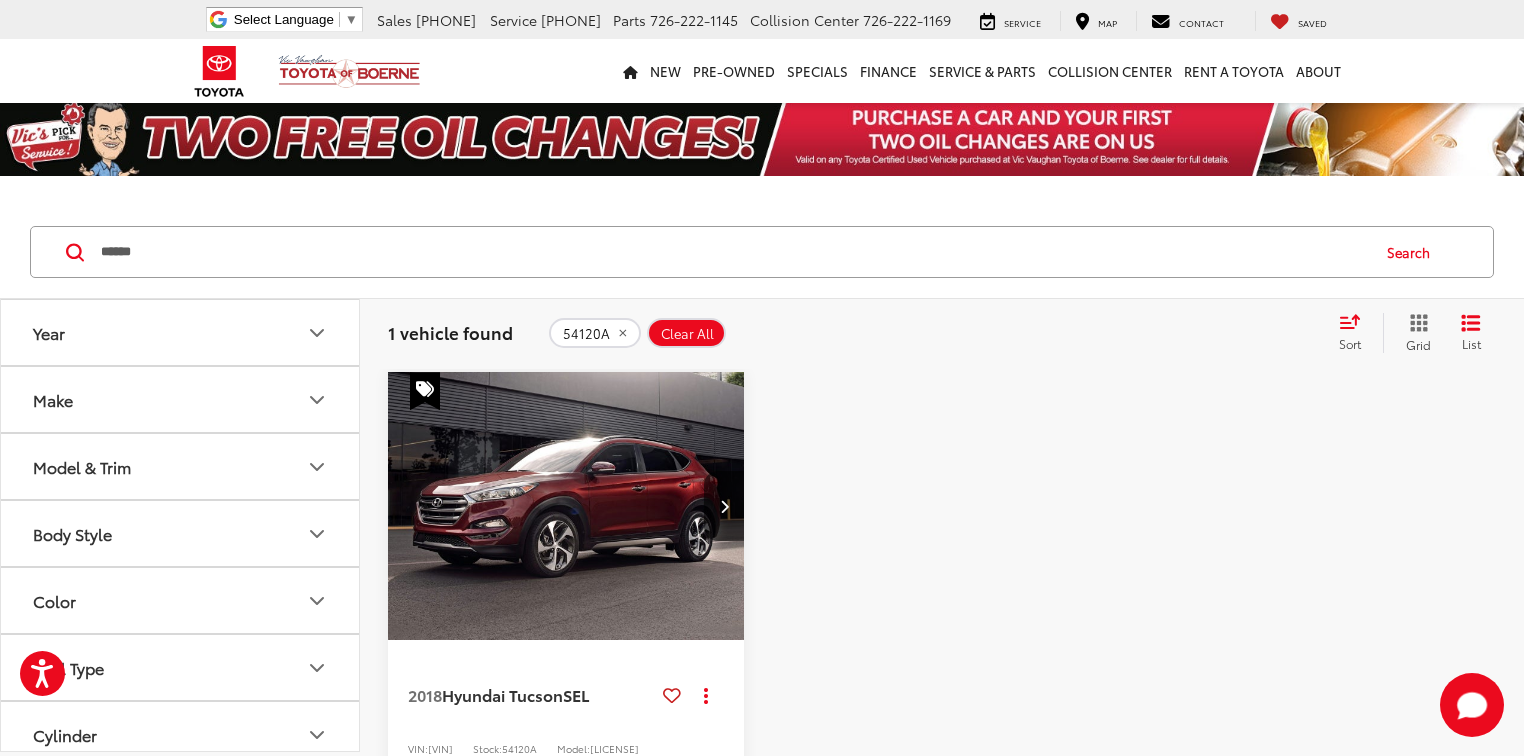 click at bounding box center [566, 506] 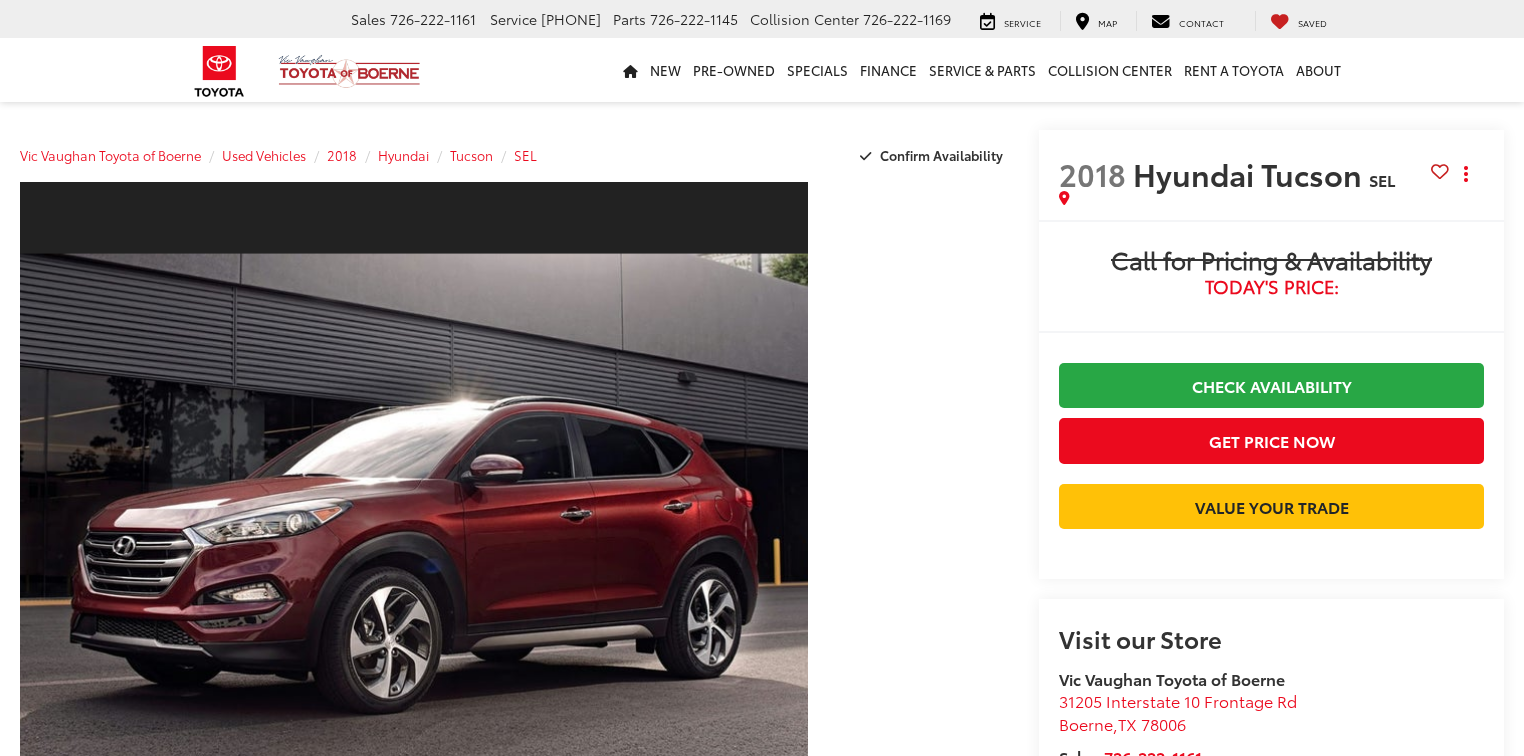 scroll, scrollTop: 0, scrollLeft: 0, axis: both 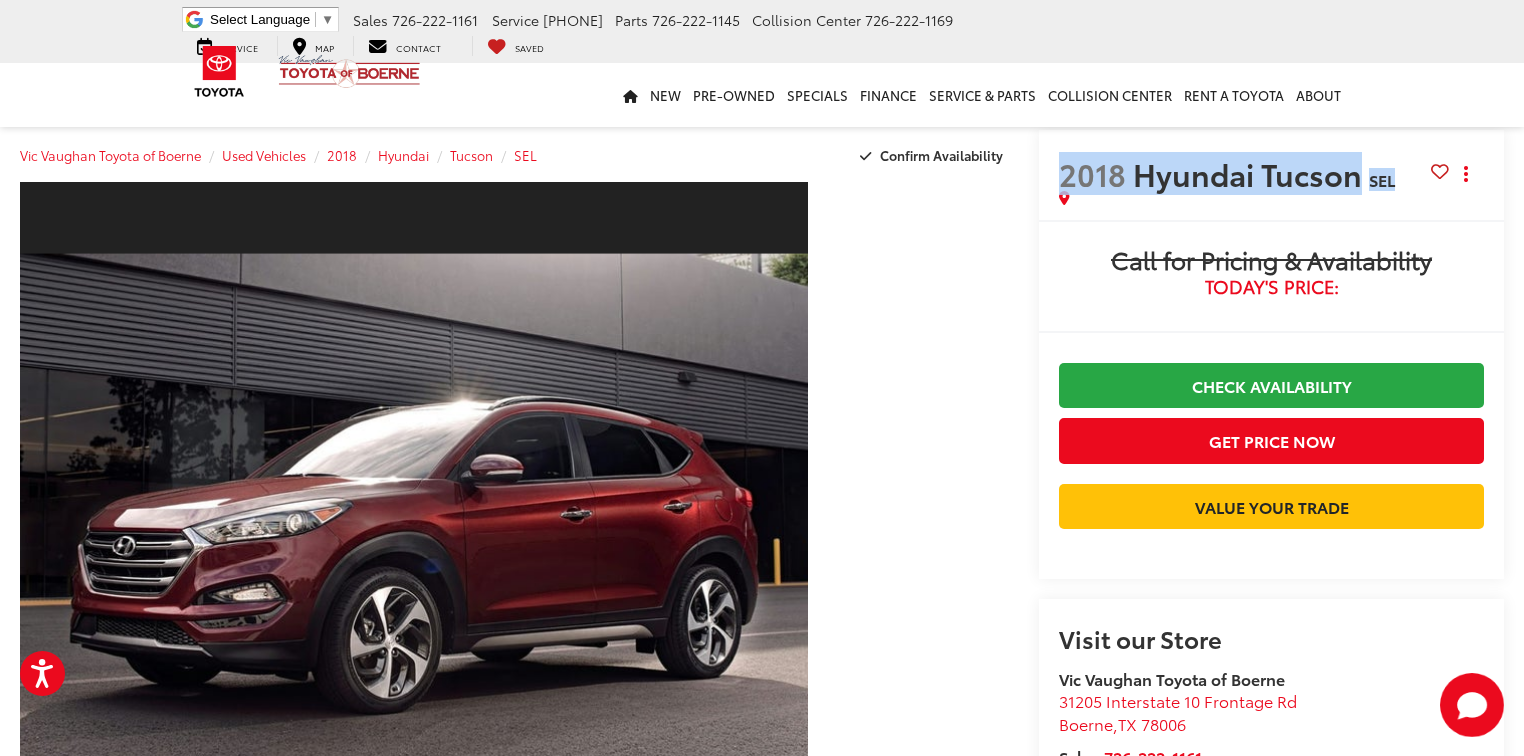 drag, startPoint x: 1394, startPoint y: 180, endPoint x: 1064, endPoint y: 190, distance: 330.1515 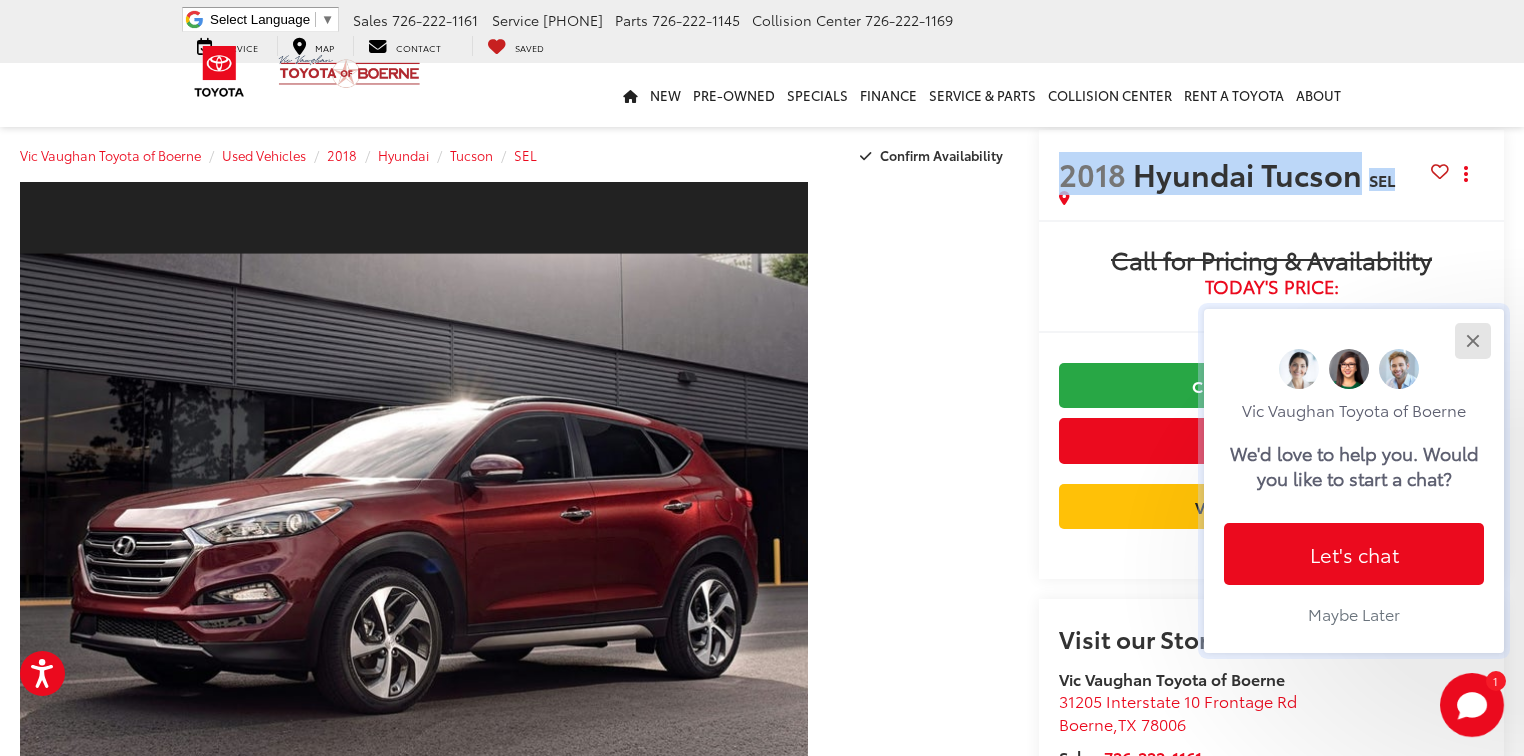 click at bounding box center (1472, 340) 